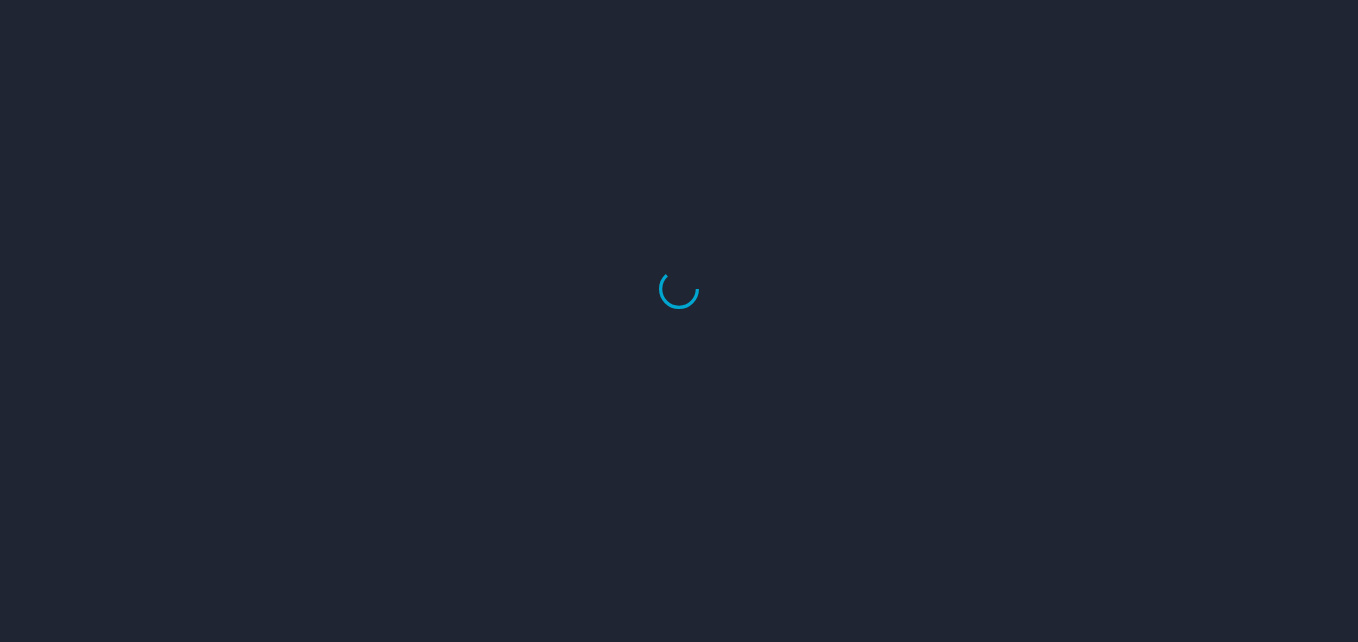 scroll, scrollTop: 0, scrollLeft: 0, axis: both 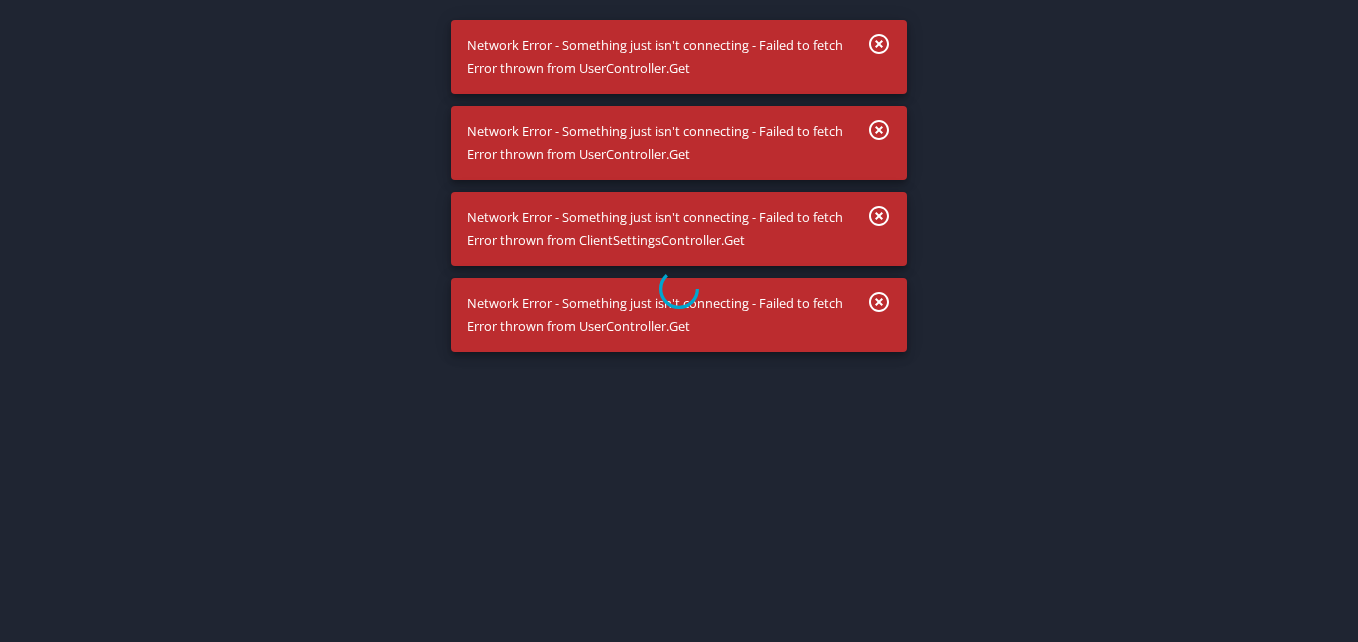 click at bounding box center (679, 289) 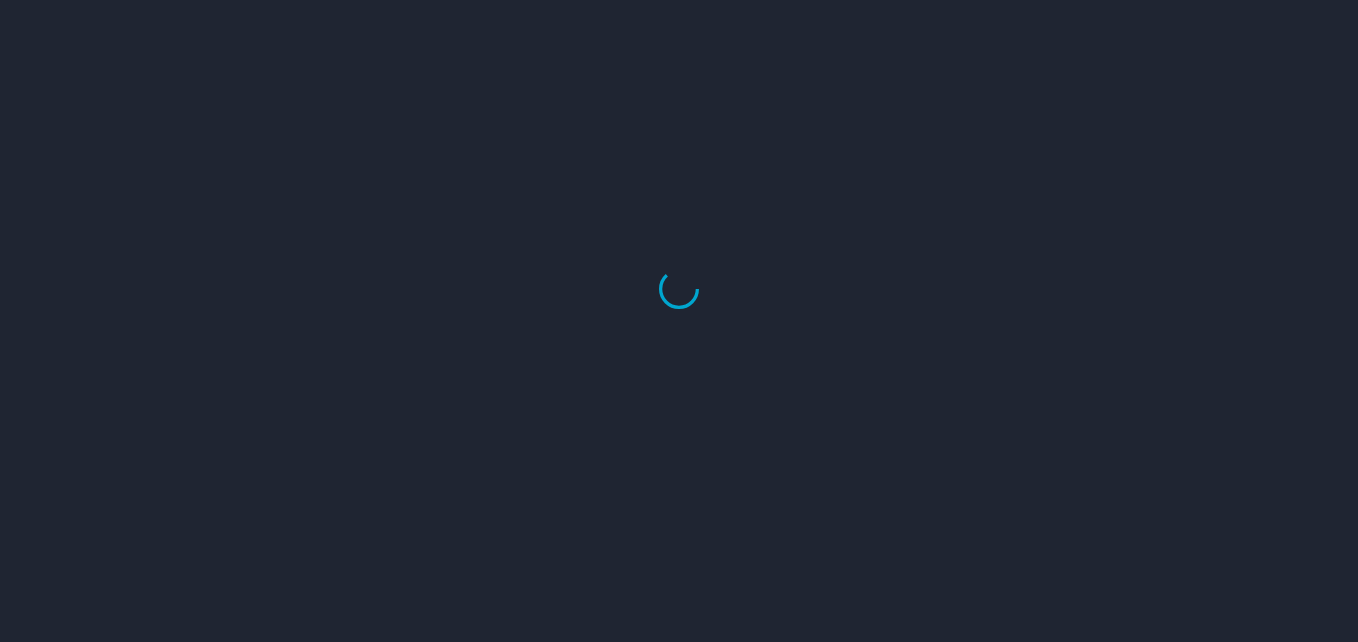 scroll, scrollTop: 0, scrollLeft: 0, axis: both 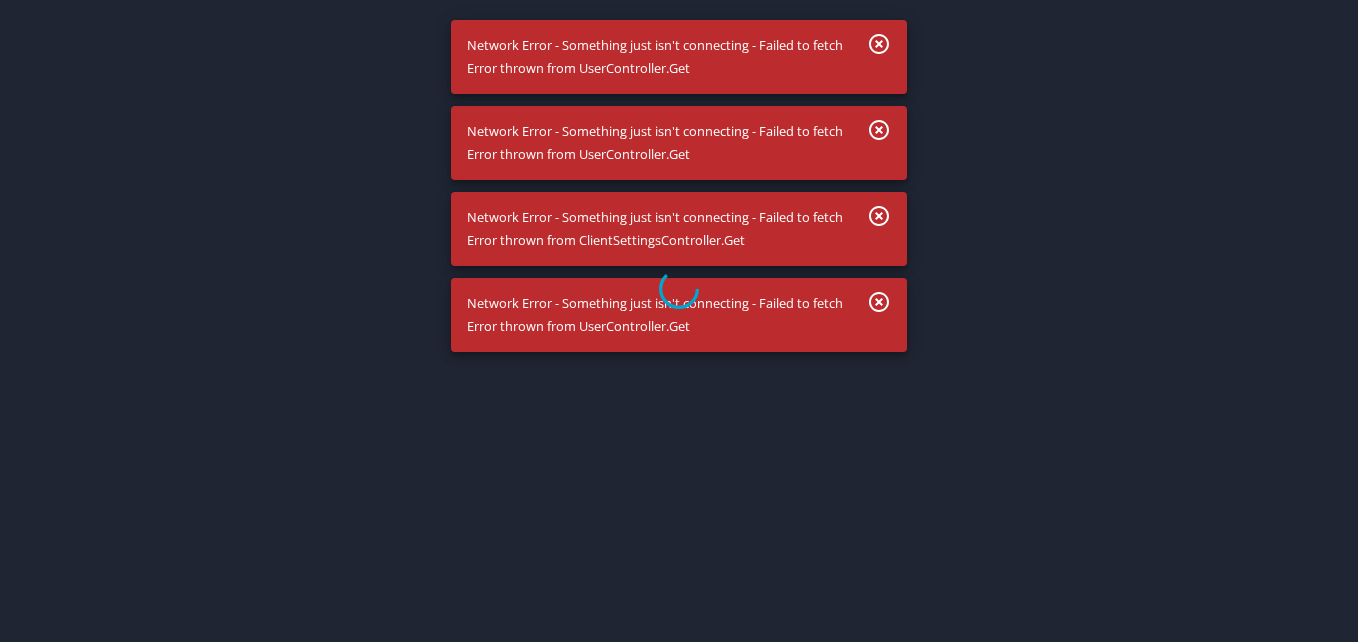 click at bounding box center (679, 289) 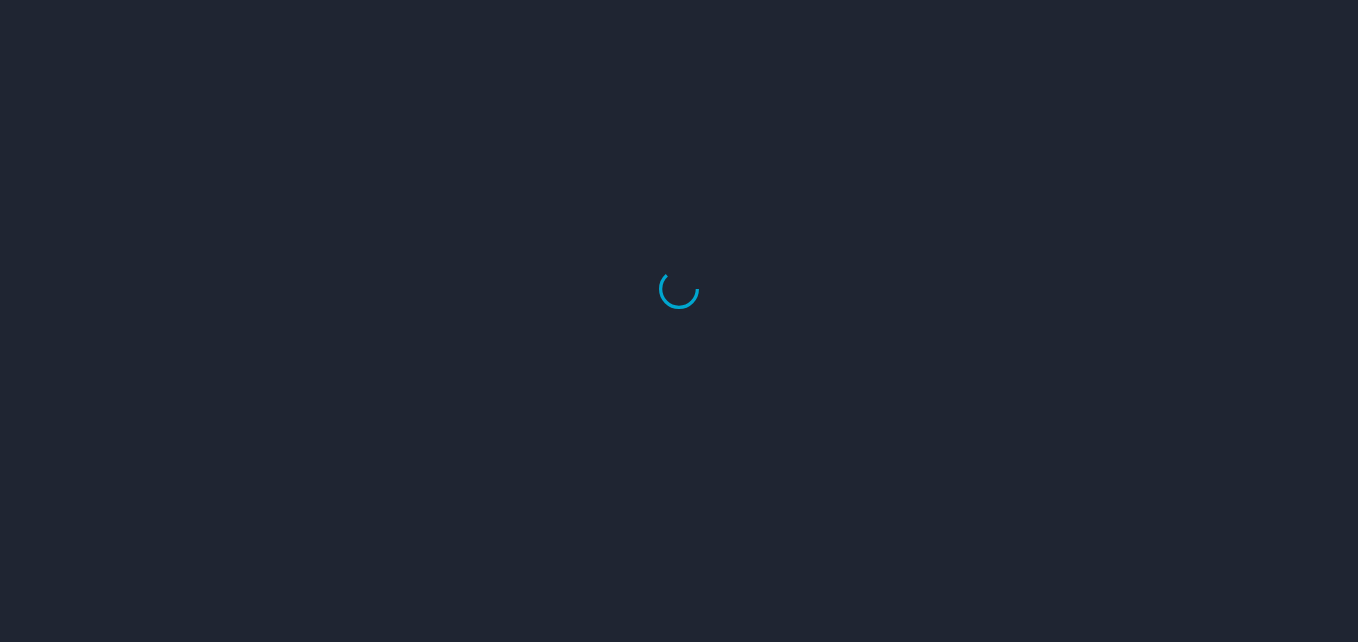scroll, scrollTop: 0, scrollLeft: 0, axis: both 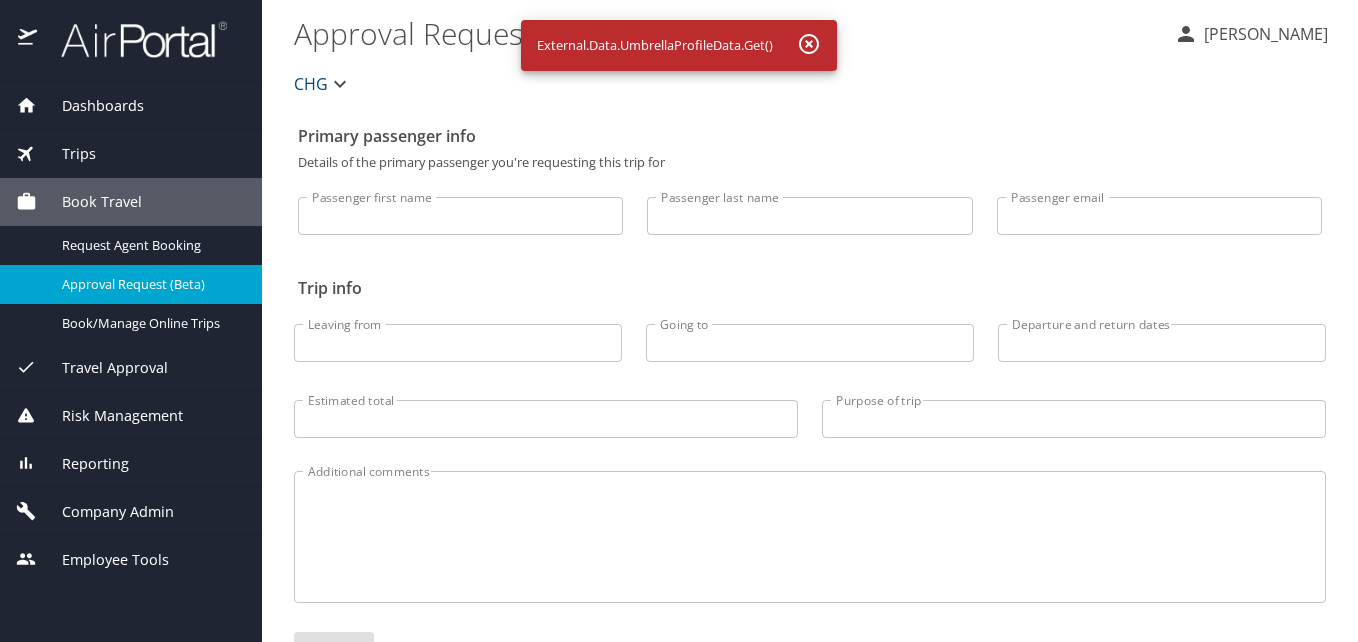 click on "Dashboards" at bounding box center (131, 106) 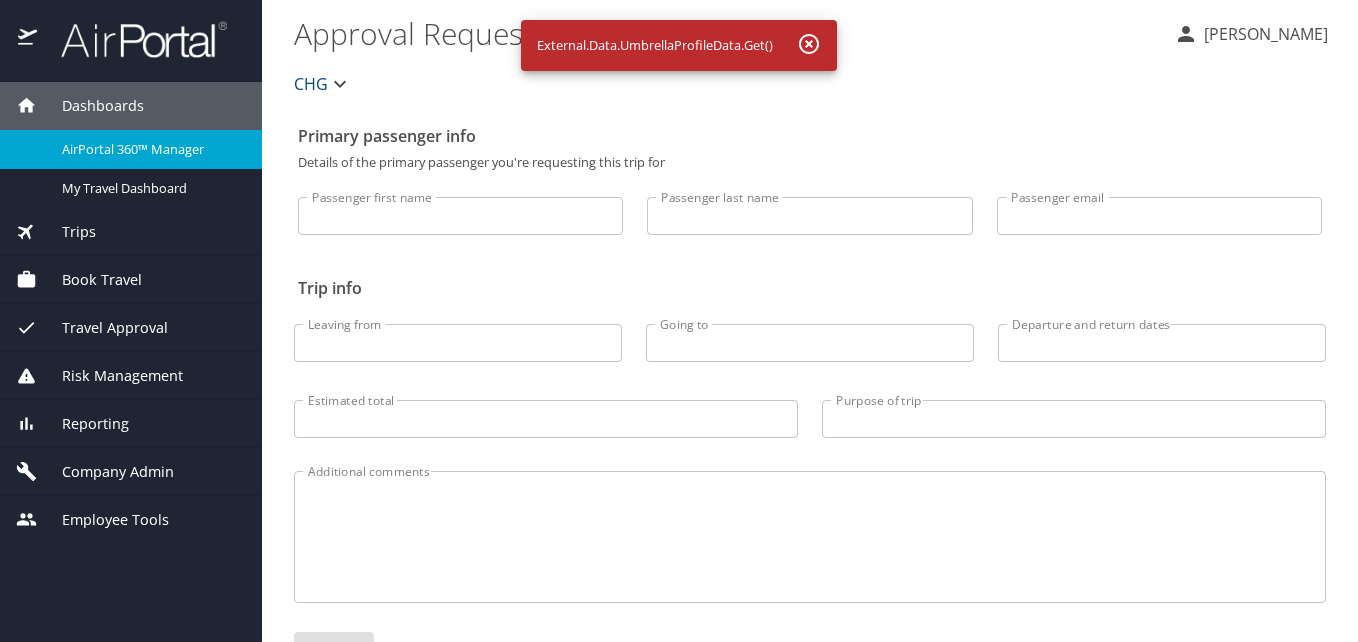 click on "AirPortal 360™ Manager" at bounding box center (150, 149) 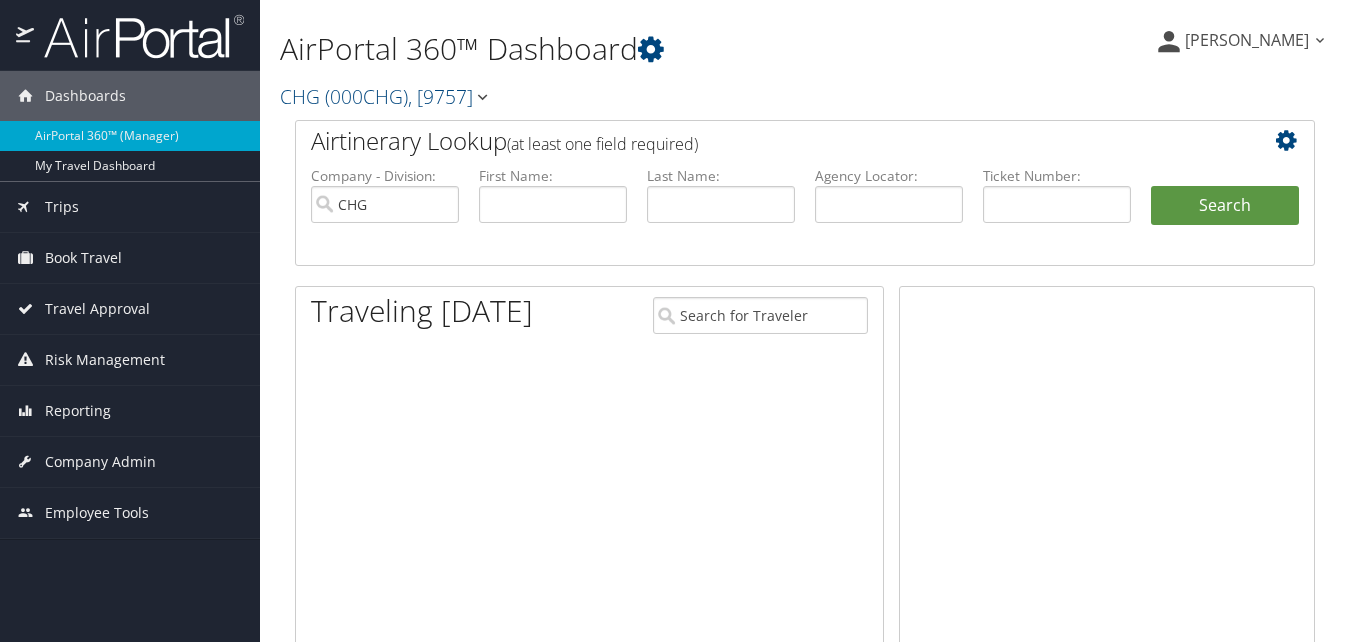 scroll, scrollTop: 0, scrollLeft: 0, axis: both 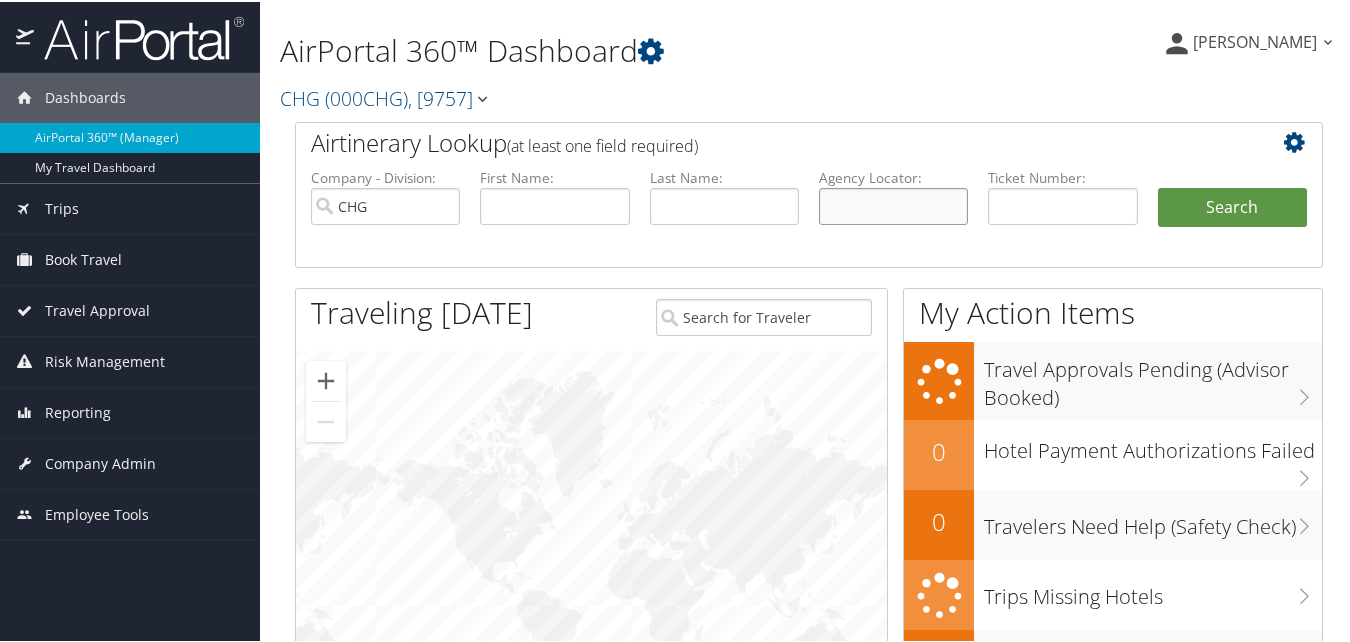 click at bounding box center (893, 204) 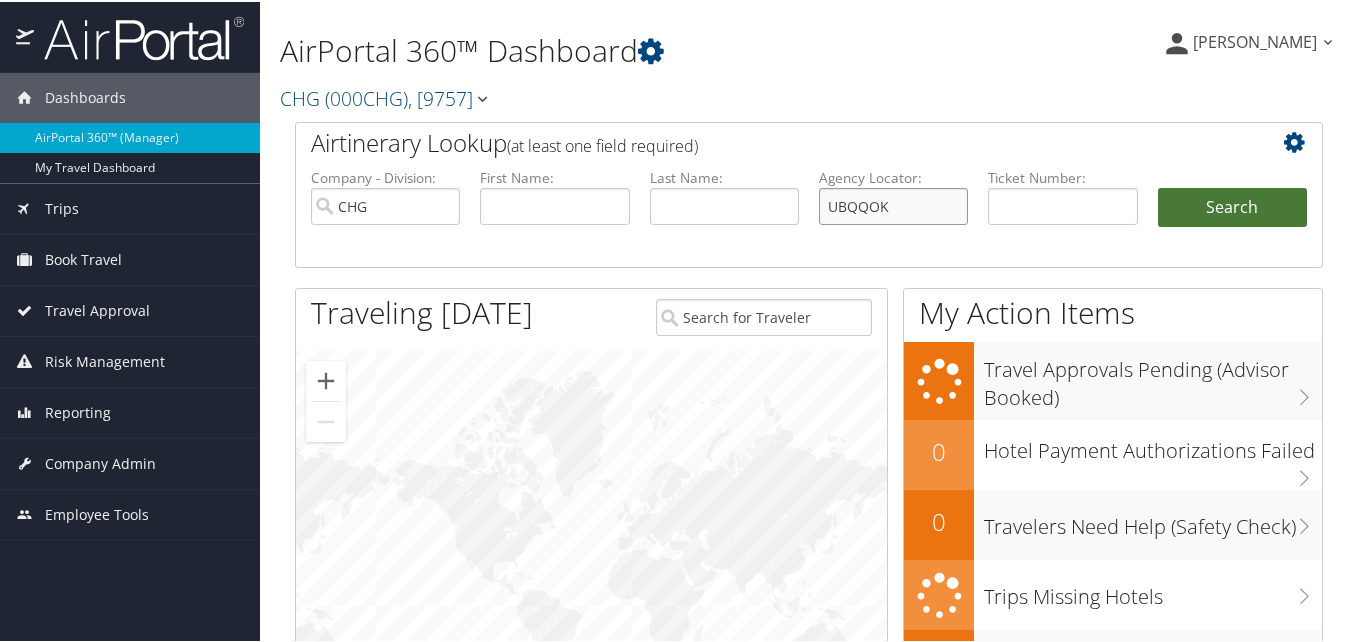 type on "UBQQOK" 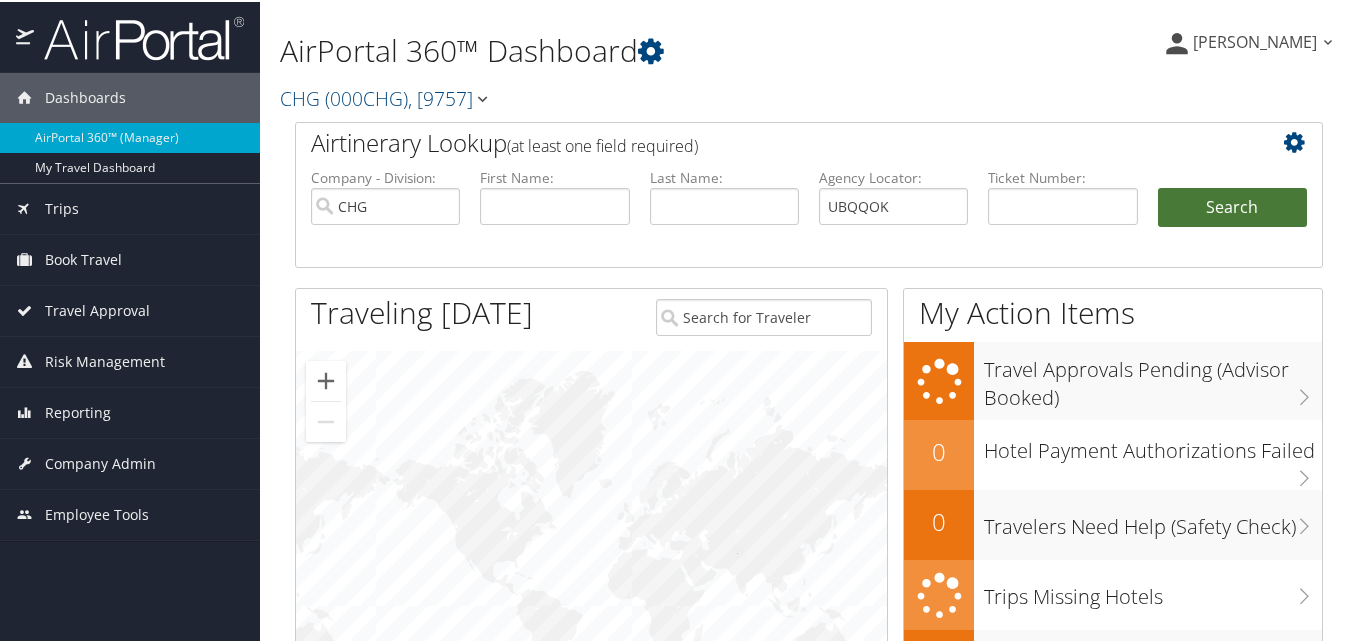 click on "Search" at bounding box center [1232, 206] 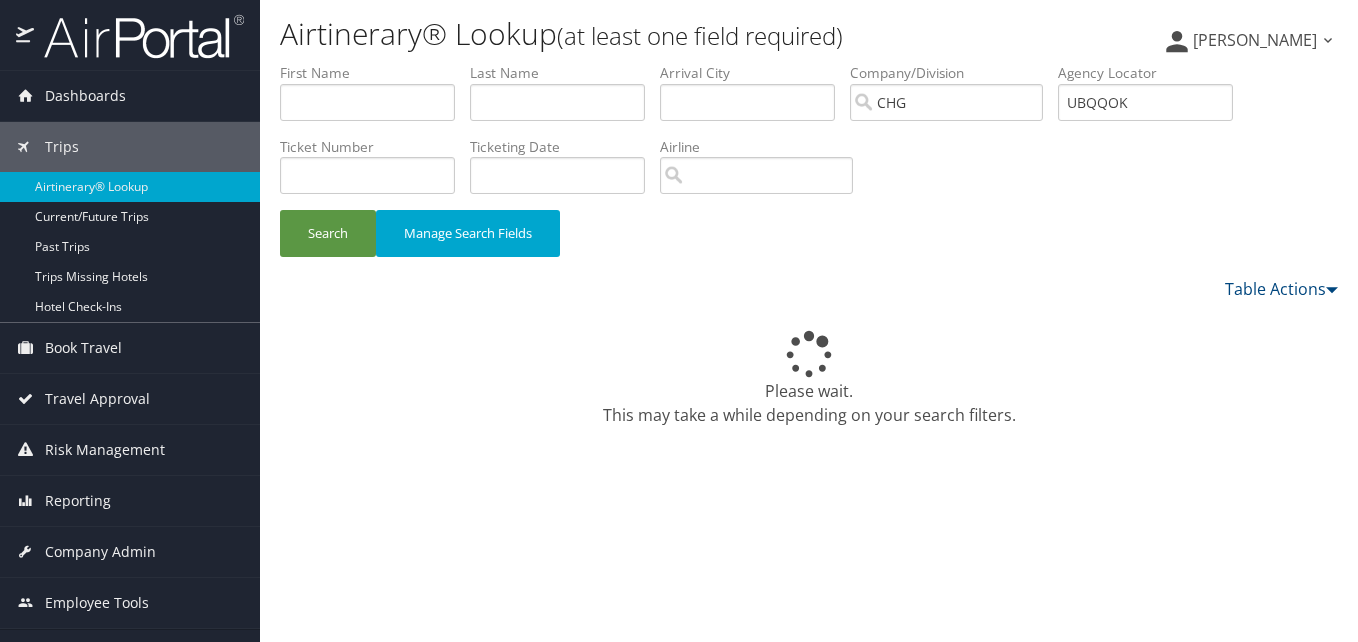 scroll, scrollTop: 0, scrollLeft: 0, axis: both 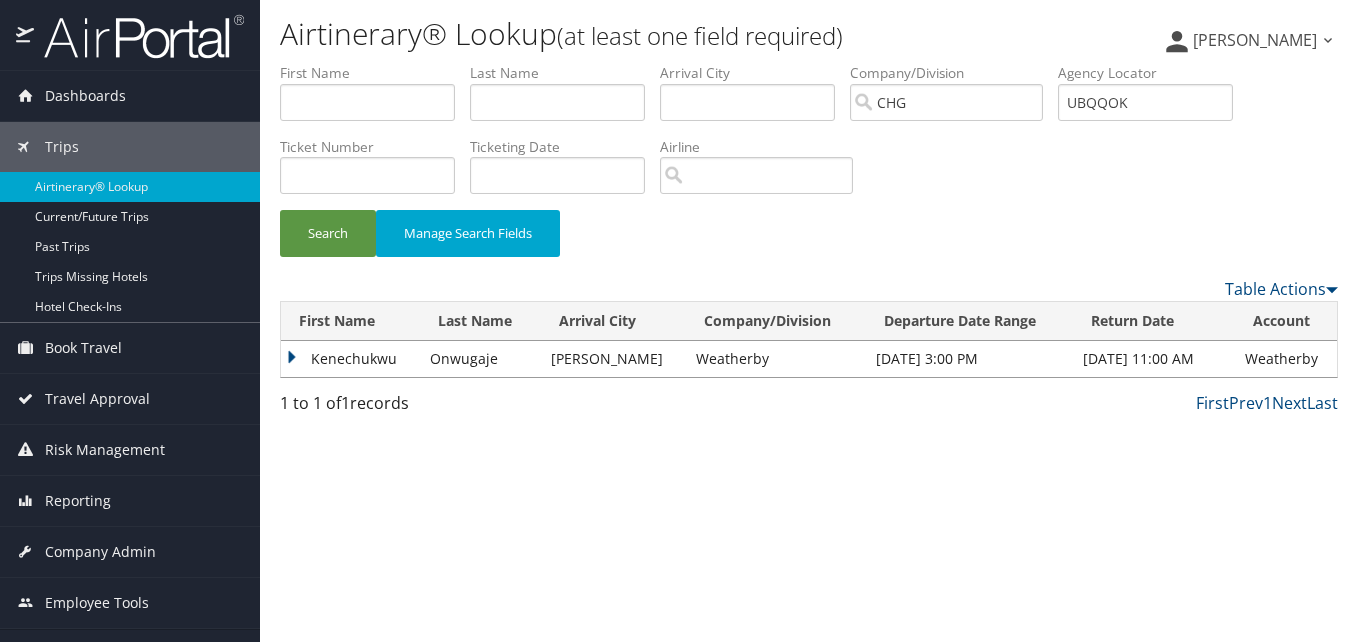 click on "Kenechukwu" at bounding box center [350, 359] 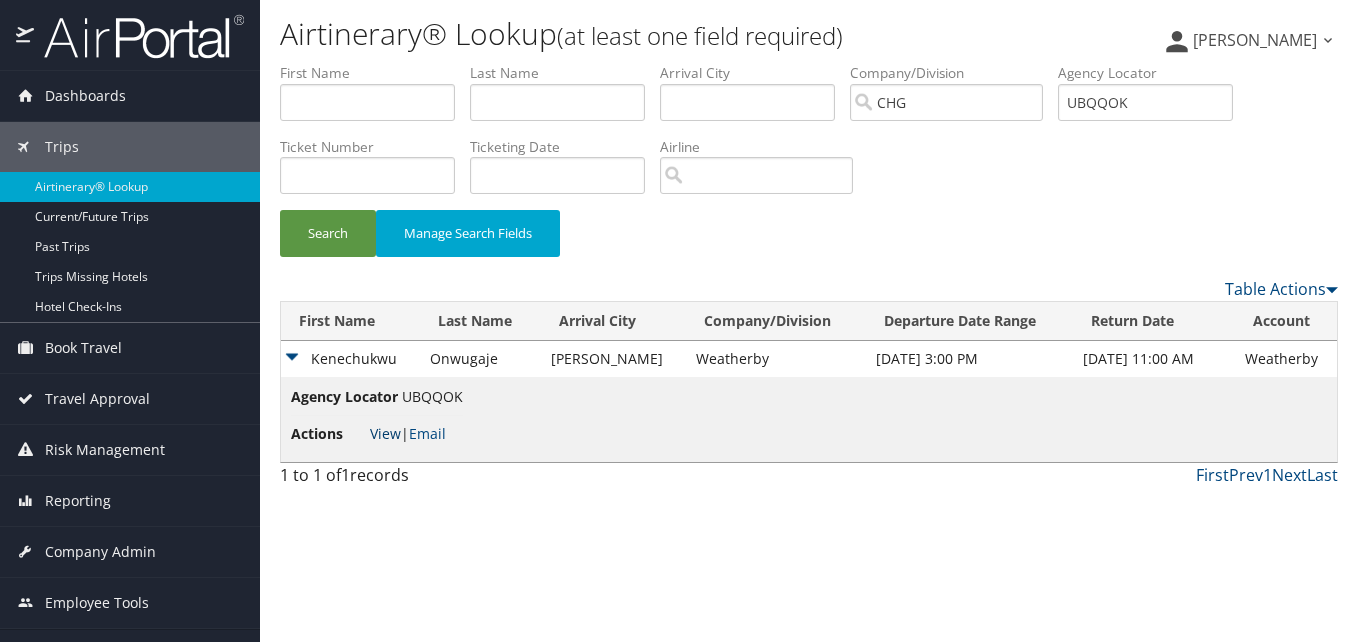 click on "View" at bounding box center (385, 433) 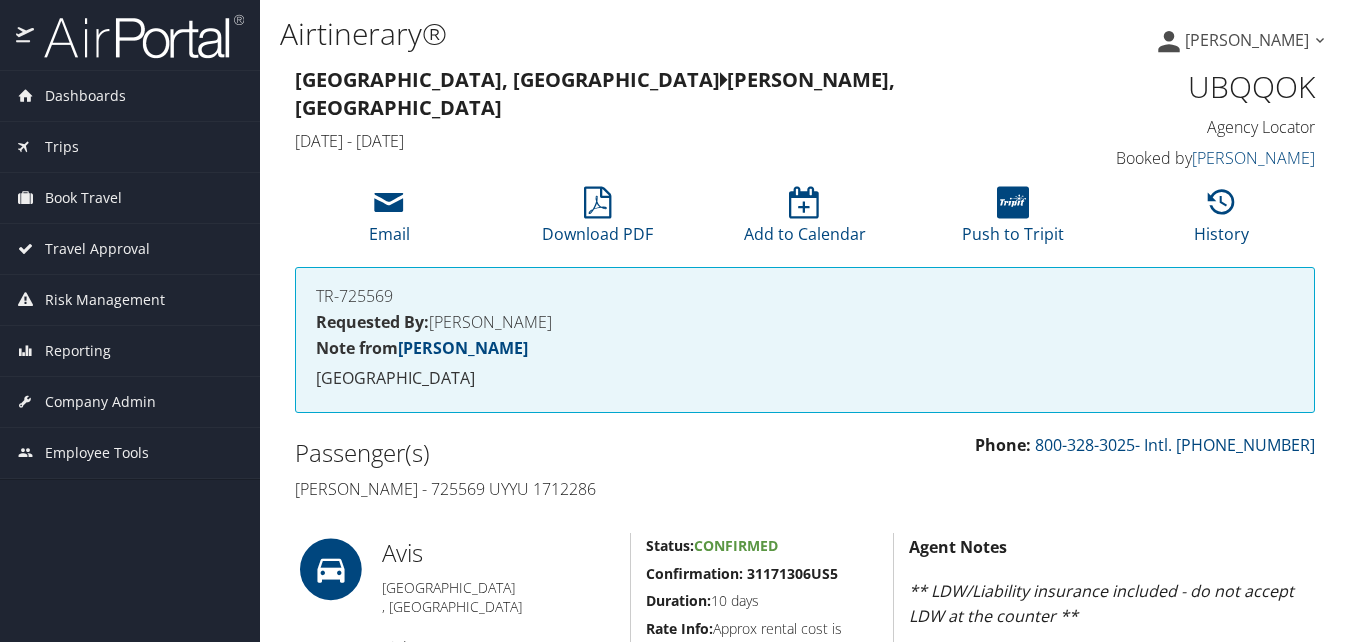 scroll, scrollTop: 800, scrollLeft: 0, axis: vertical 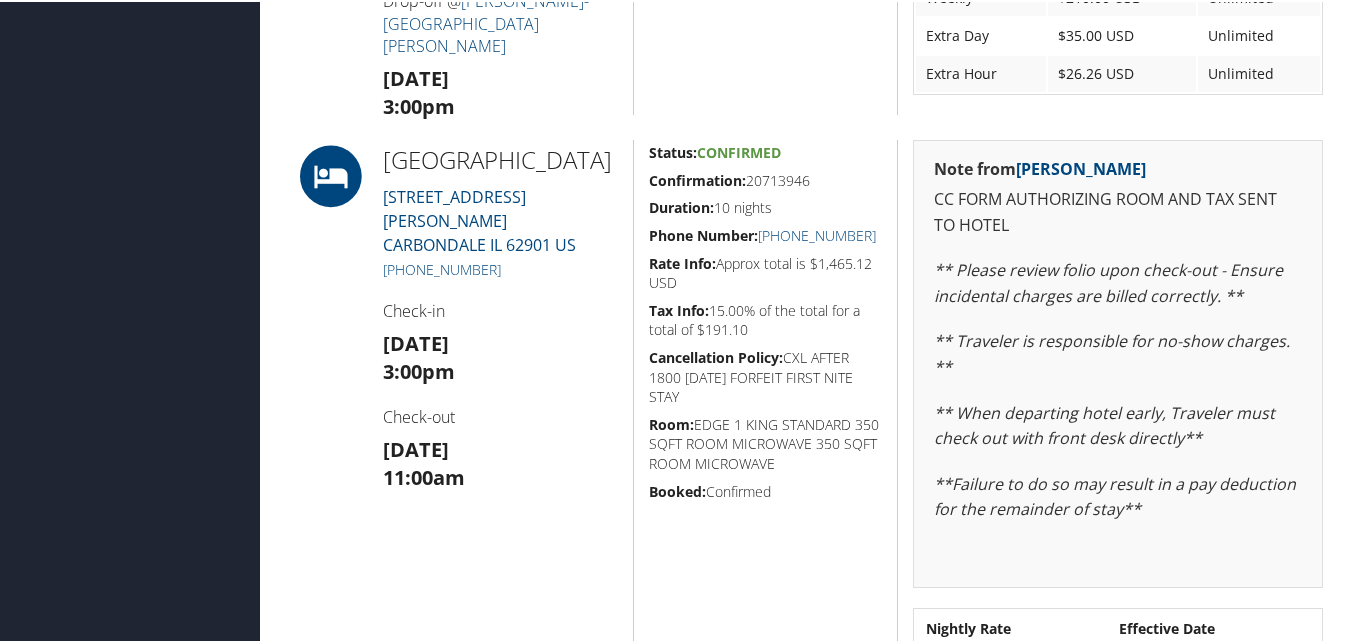 click on "Check-in" at bounding box center [500, 309] 